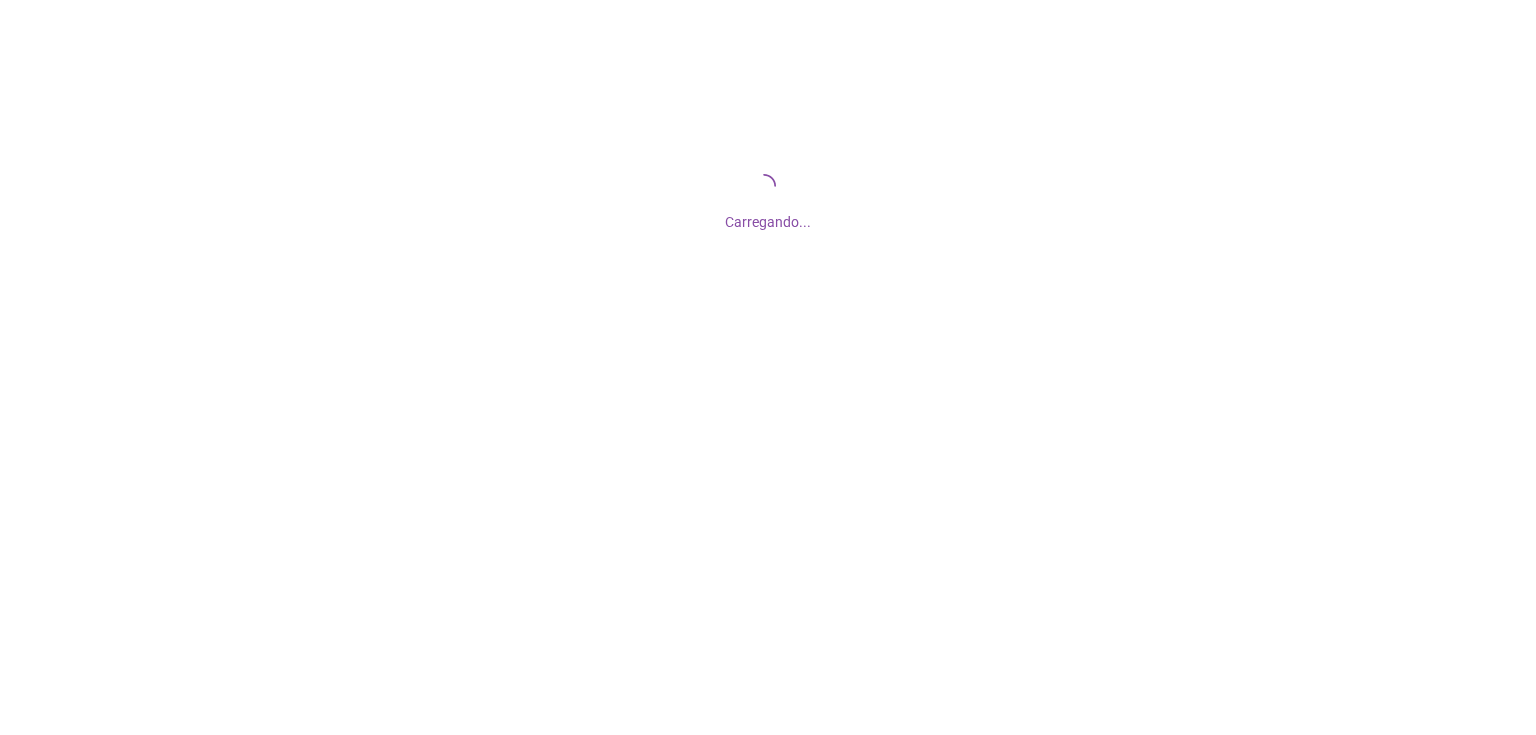 scroll, scrollTop: 0, scrollLeft: 0, axis: both 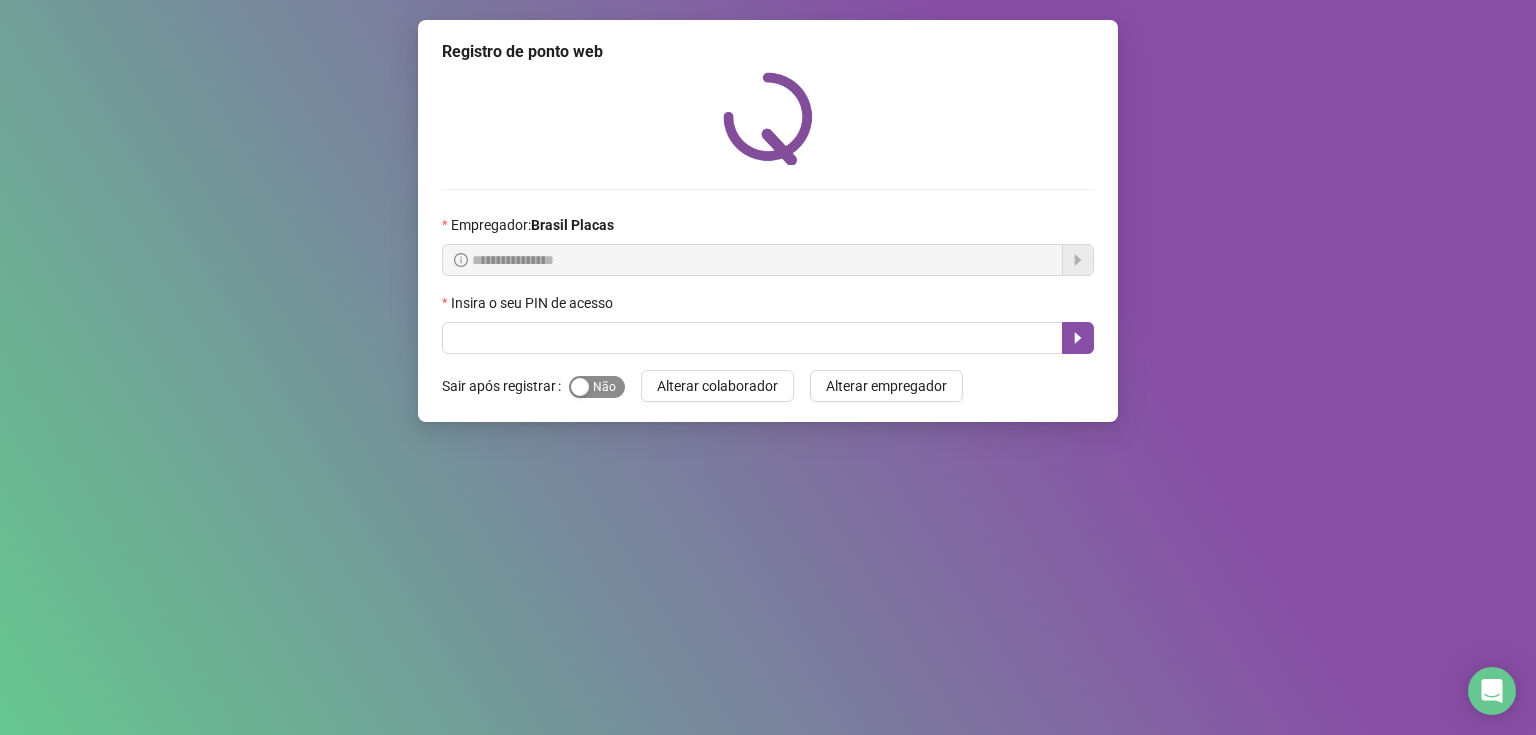 click on "Sim Não" at bounding box center (597, 387) 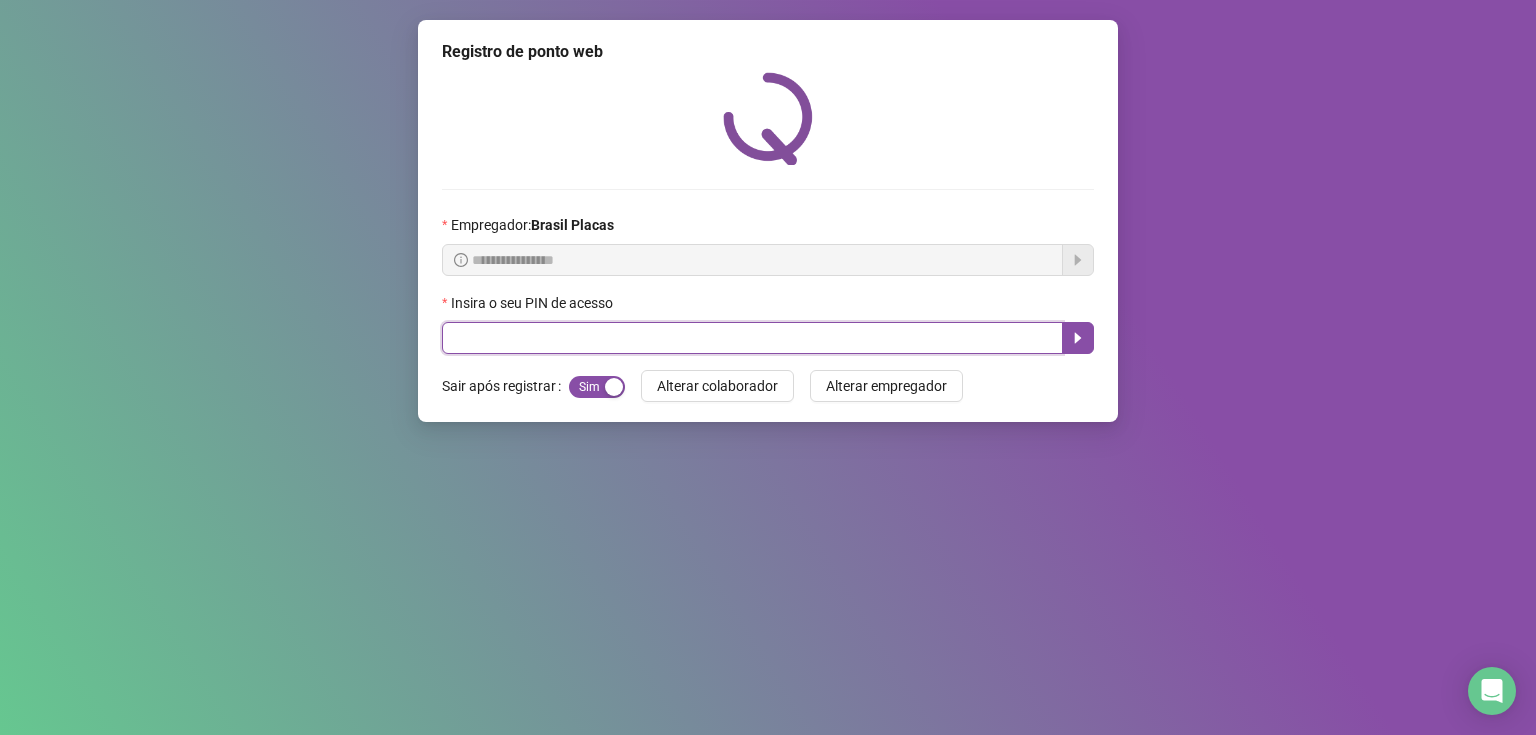 click at bounding box center [752, 338] 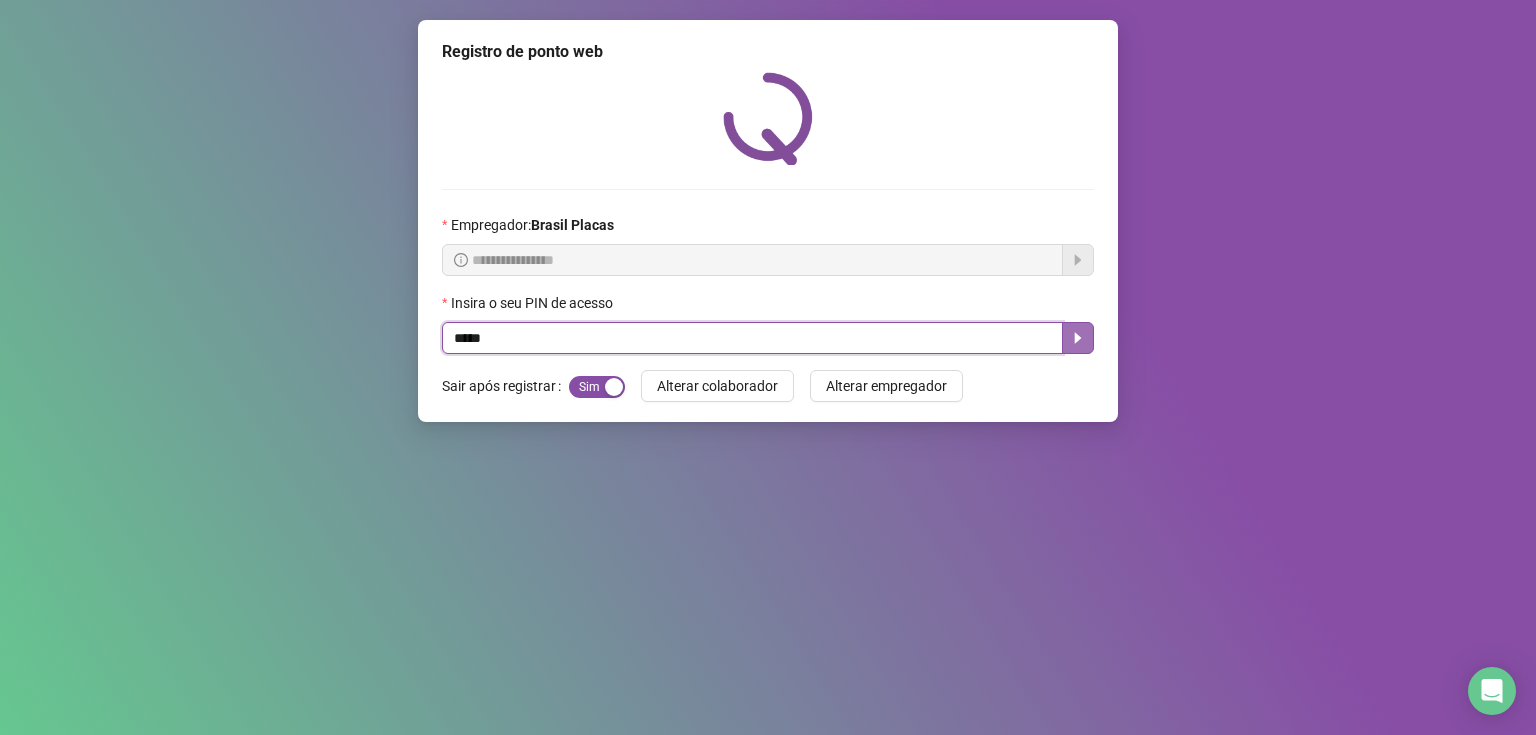 click 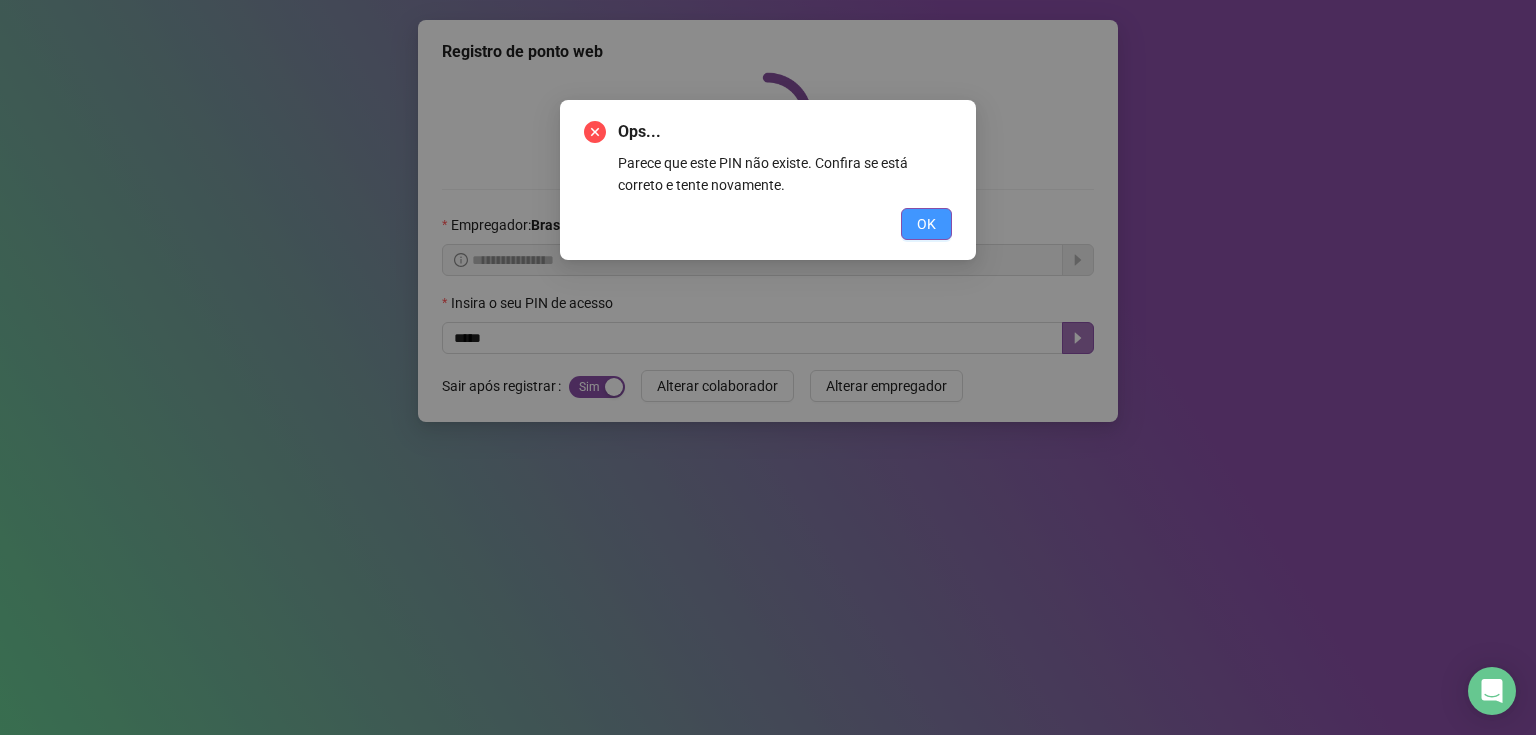 click on "OK" at bounding box center [926, 224] 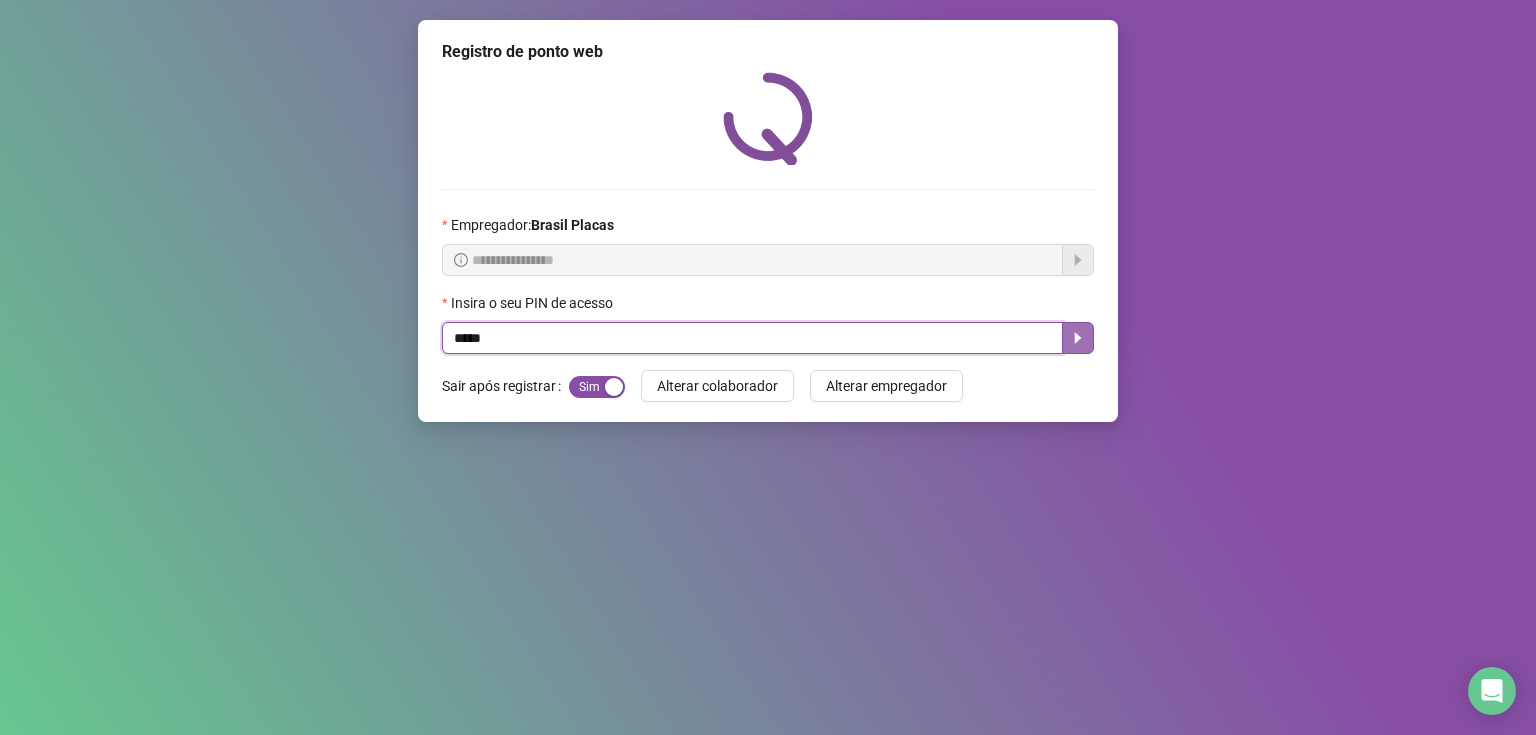 click on "*****" at bounding box center (752, 338) 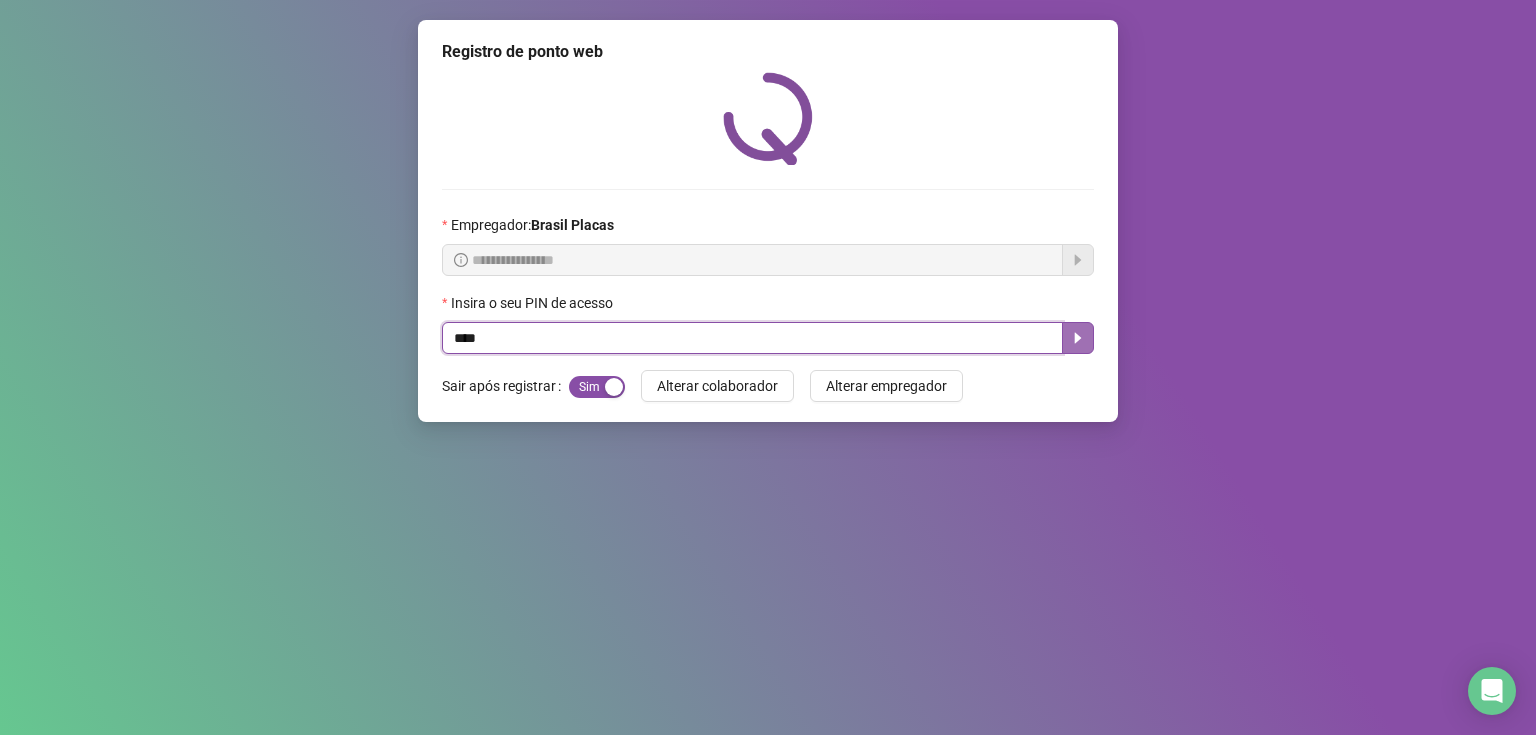 type on "*****" 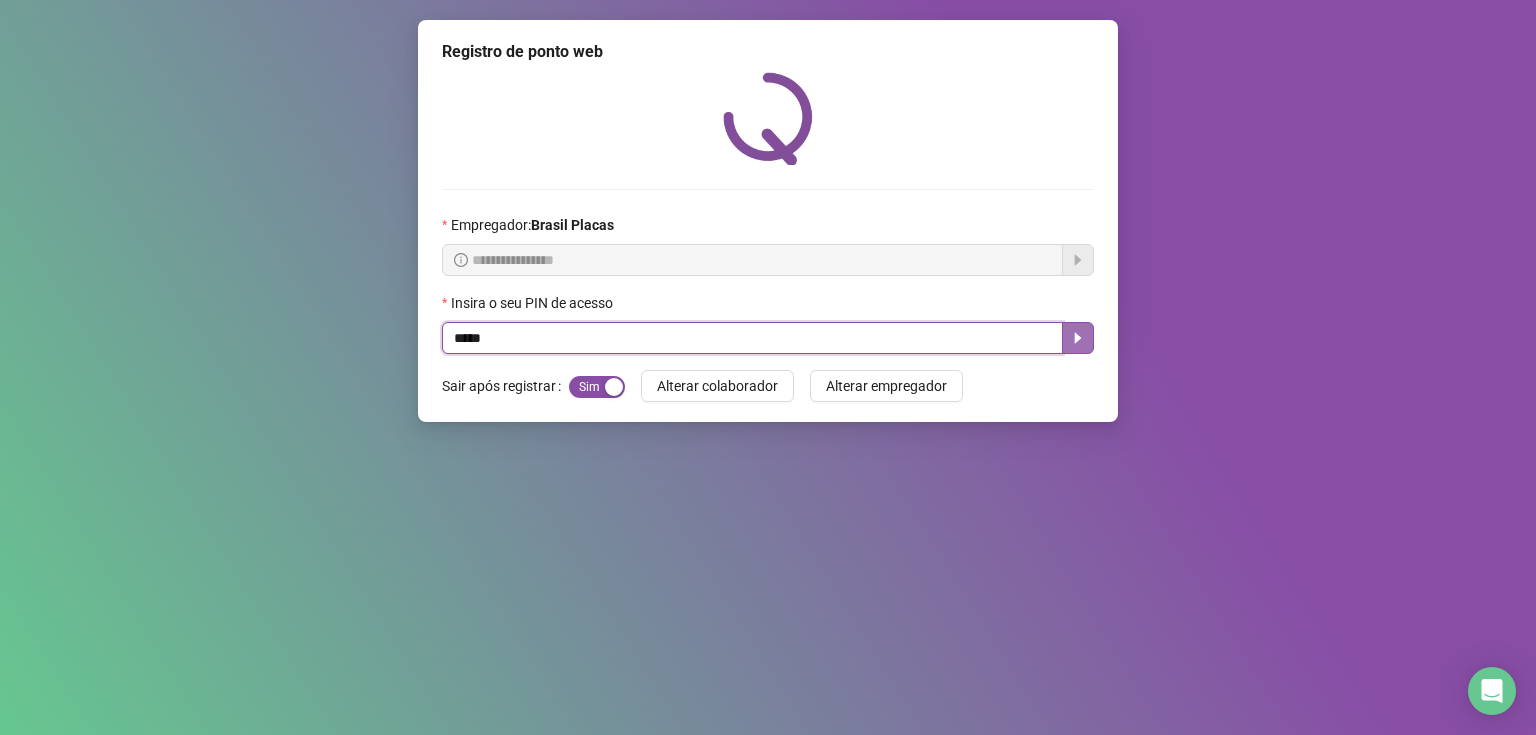 click 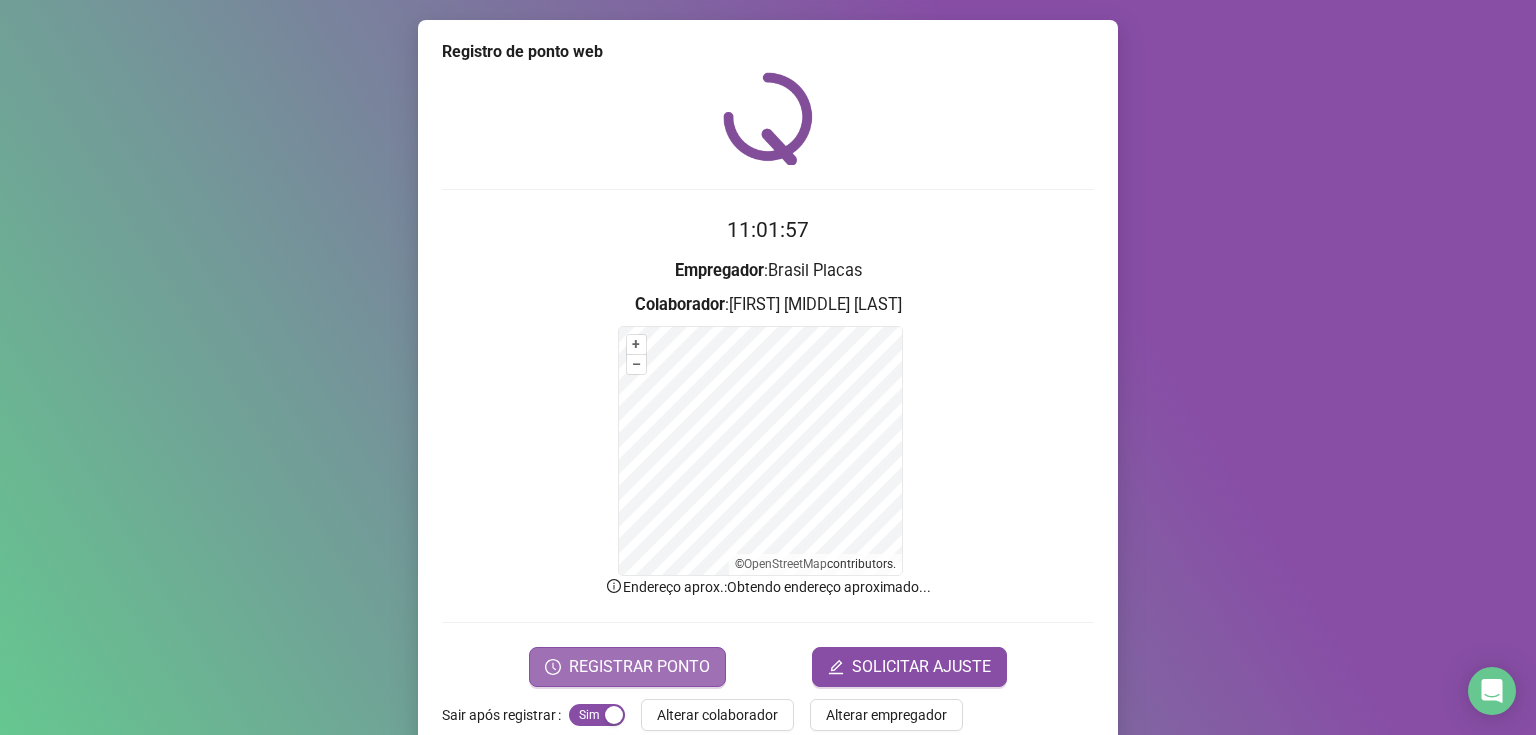 click on "REGISTRAR PONTO" at bounding box center (639, 667) 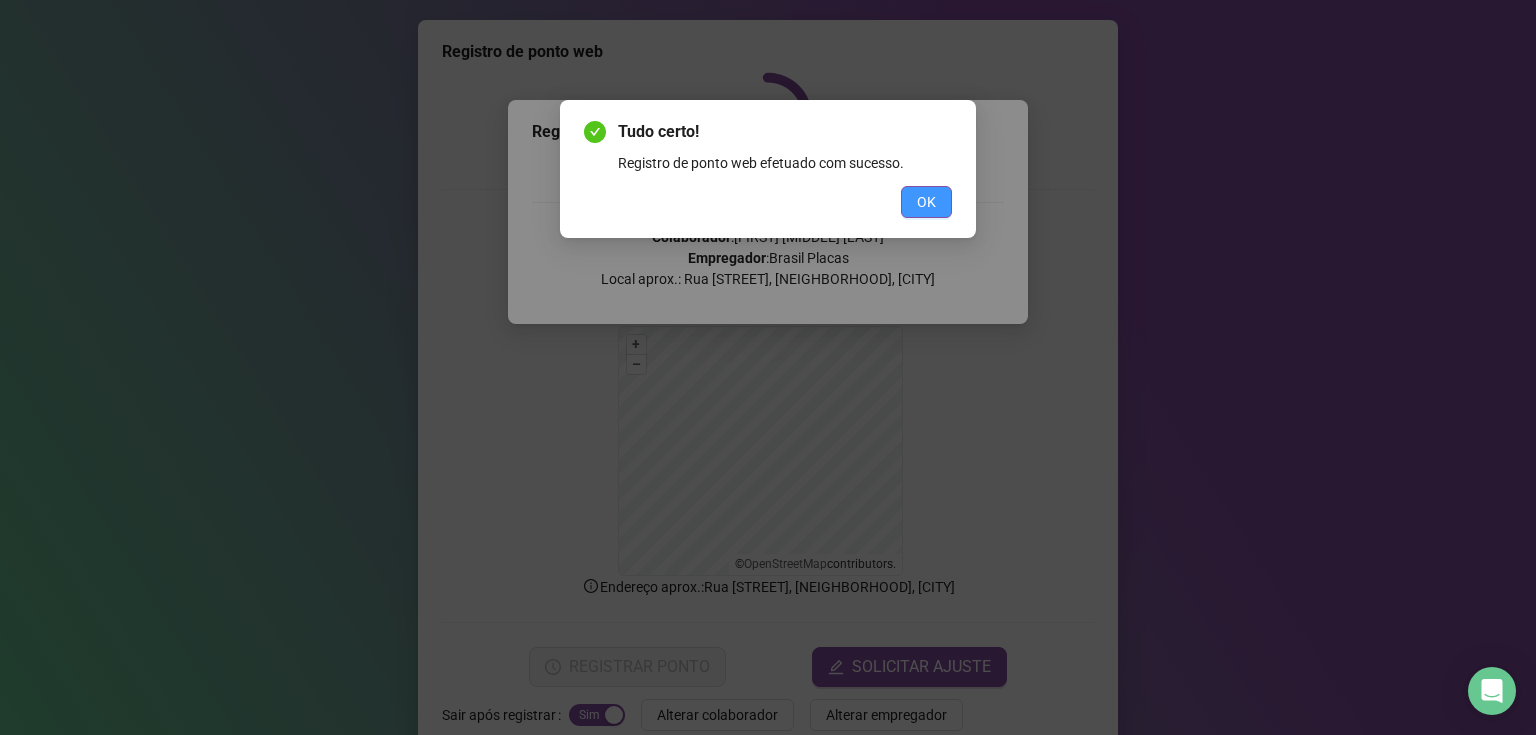 click on "OK" at bounding box center (926, 202) 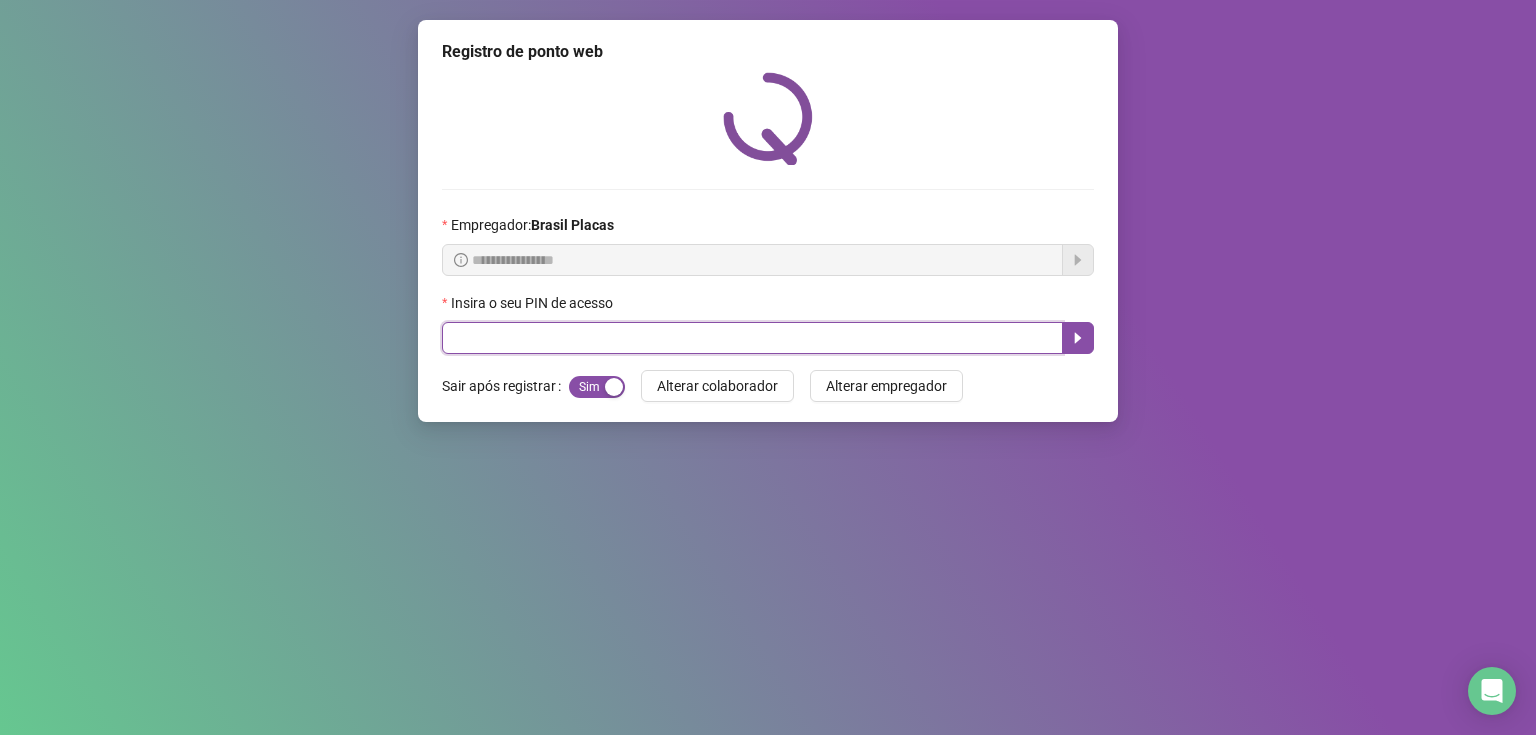 click at bounding box center [752, 338] 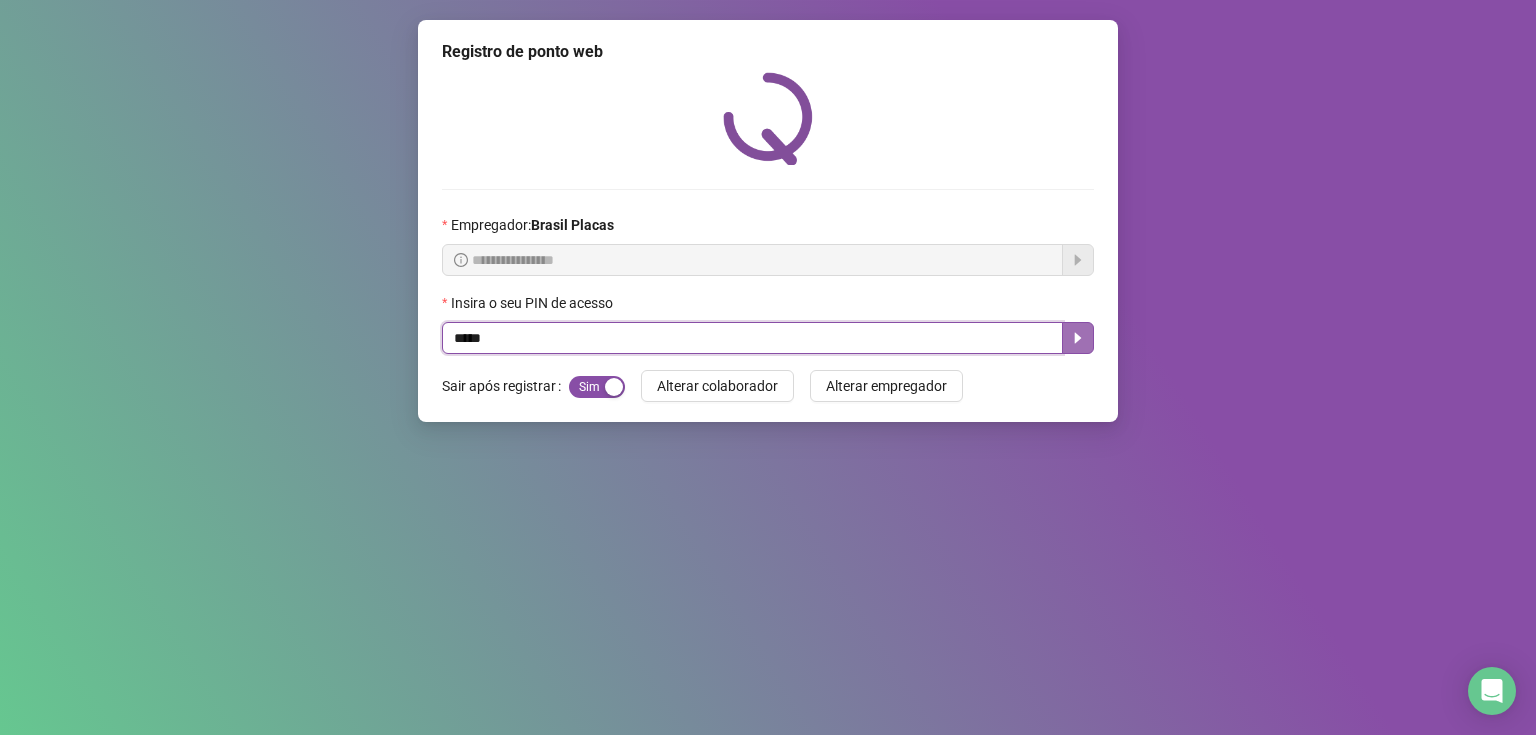 click at bounding box center (1078, 338) 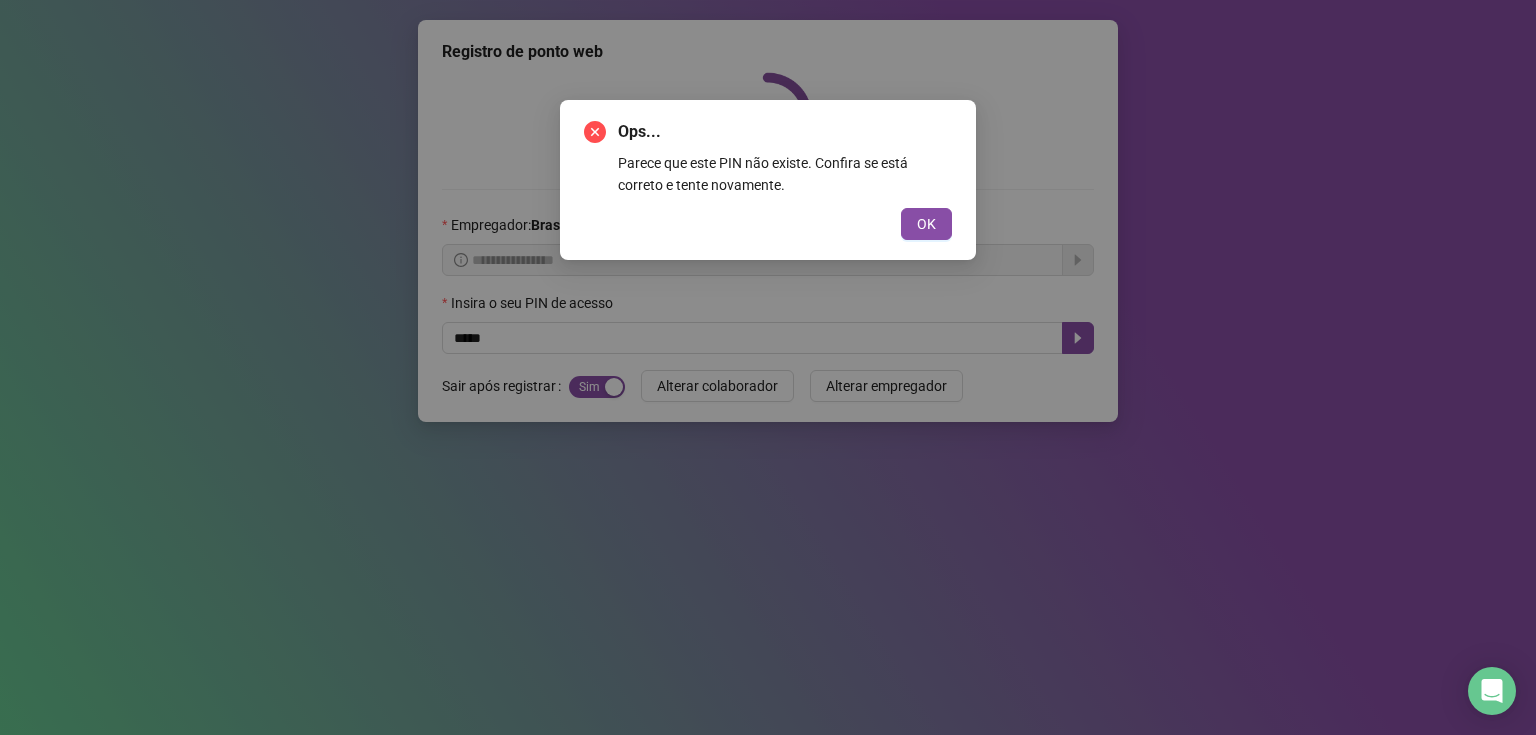 click on "Ops... Parece que este PIN não existe. Confira se está correto e tente novamente. OK" at bounding box center [768, 180] 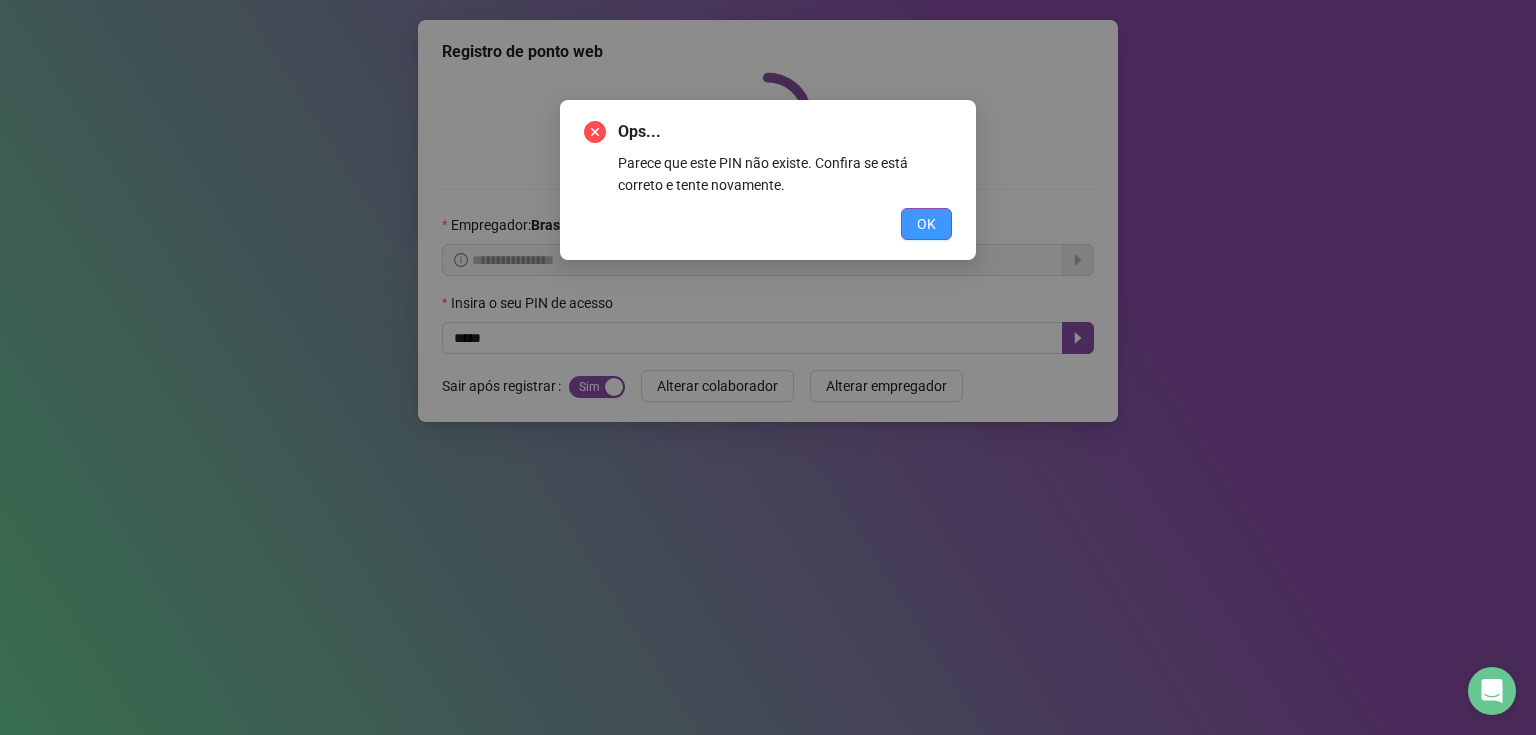 click on "OK" at bounding box center (926, 224) 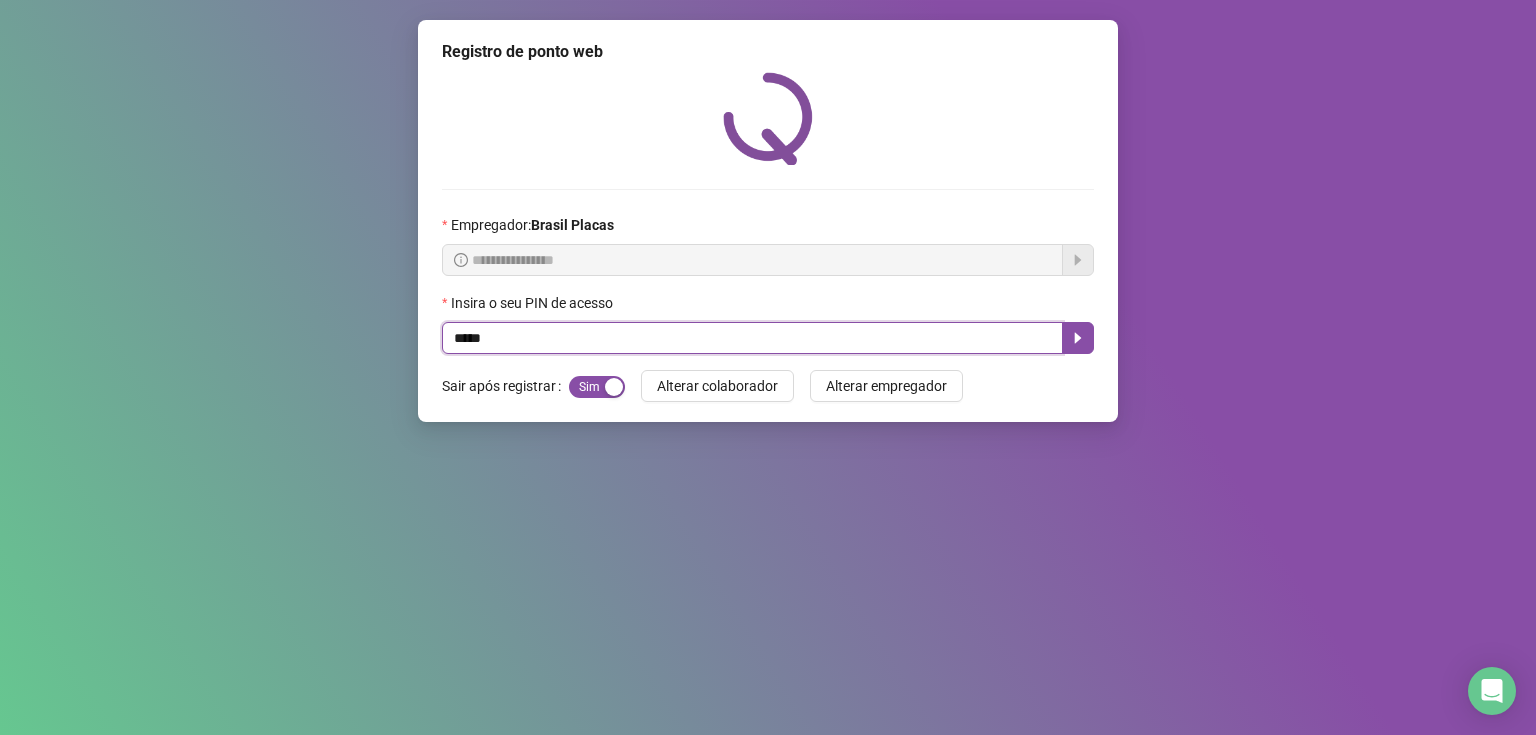 click on "*****" at bounding box center (752, 338) 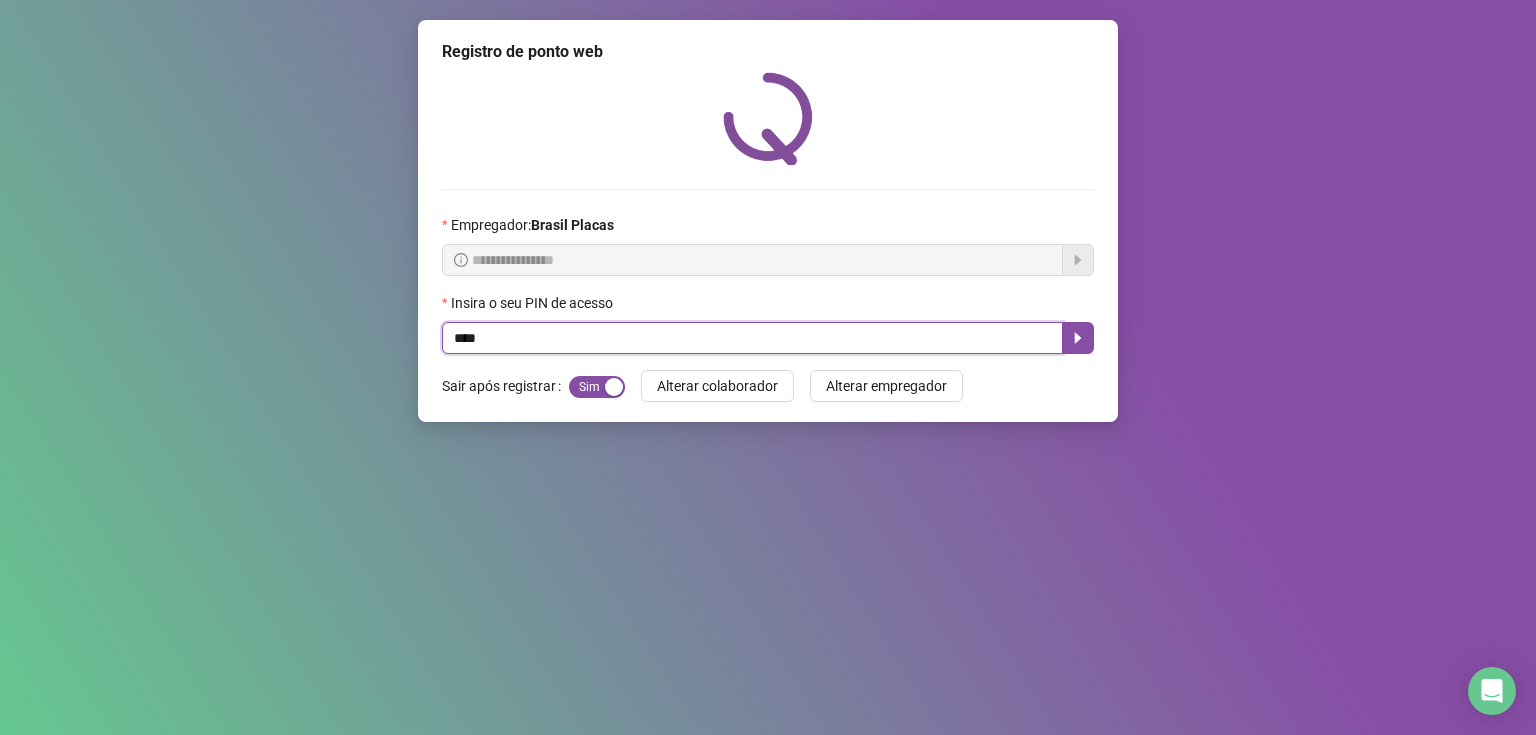 type on "*****" 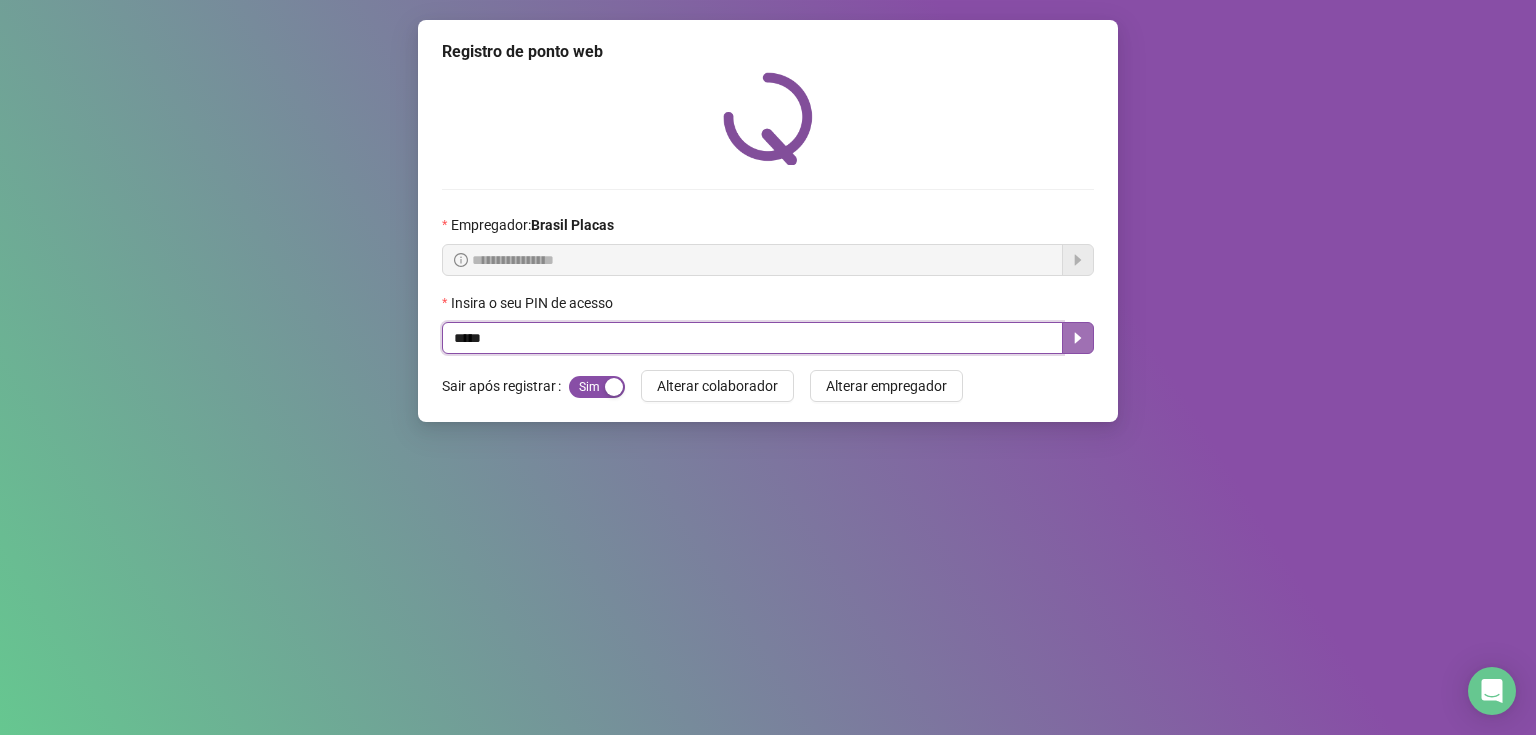 click at bounding box center [1078, 338] 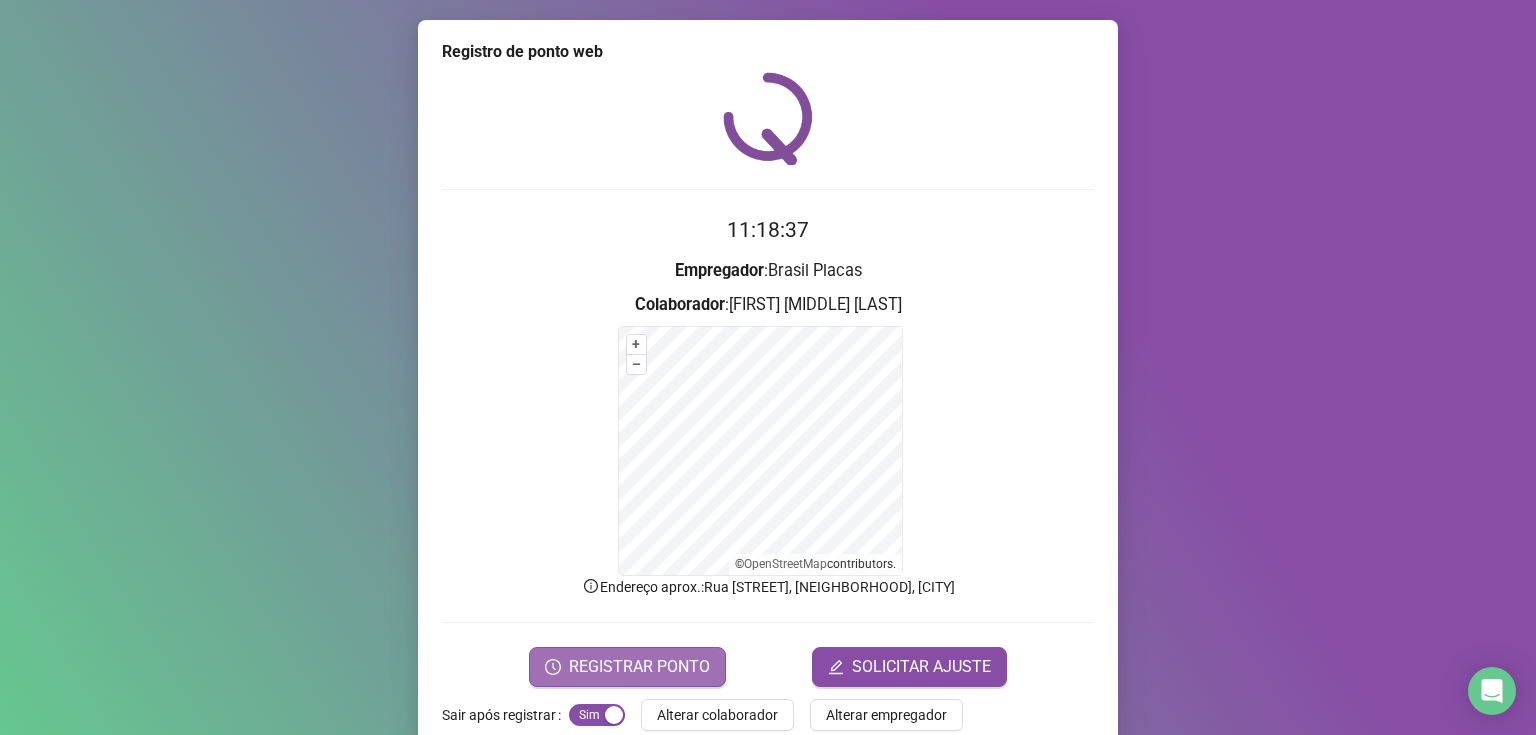 click on "REGISTRAR PONTO" at bounding box center [639, 667] 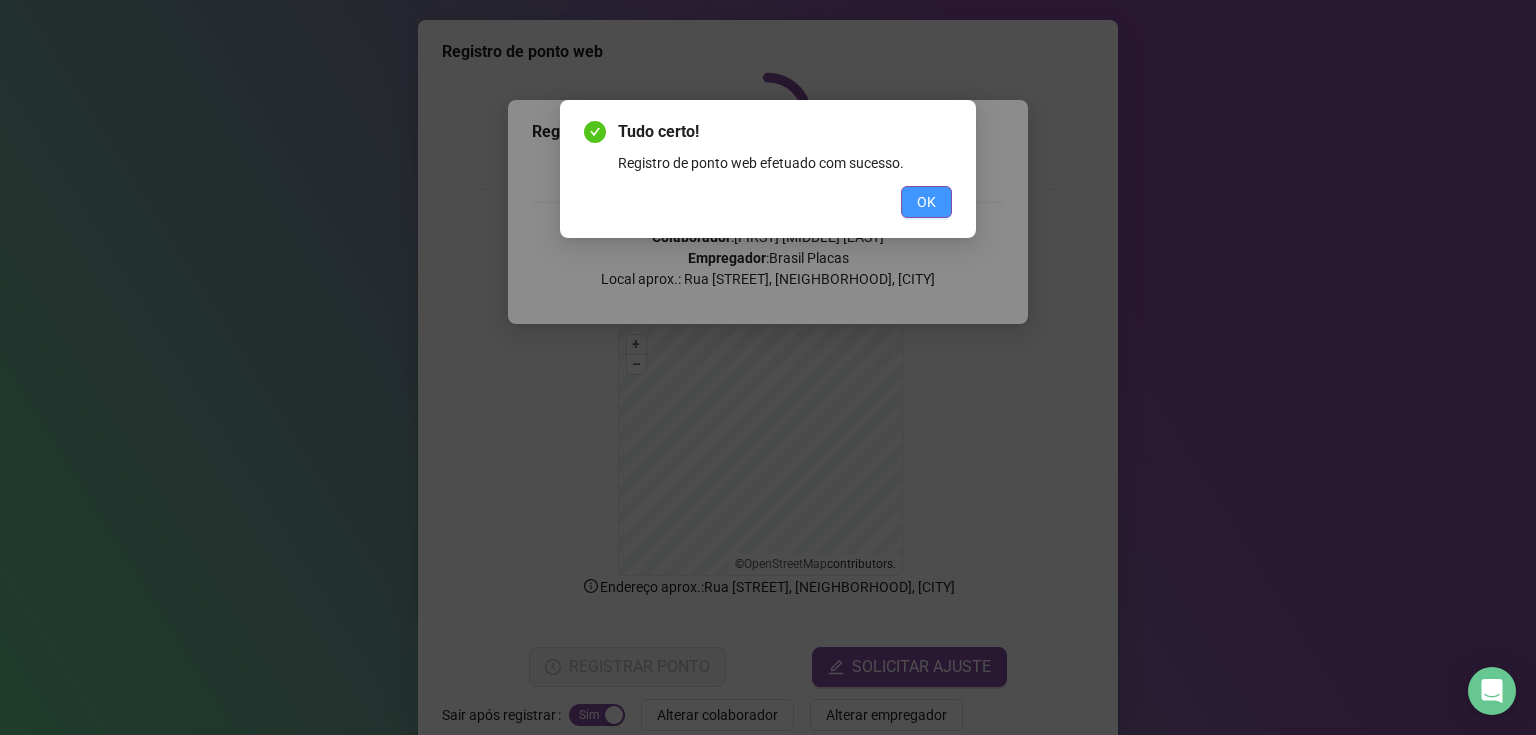 click on "OK" at bounding box center [926, 202] 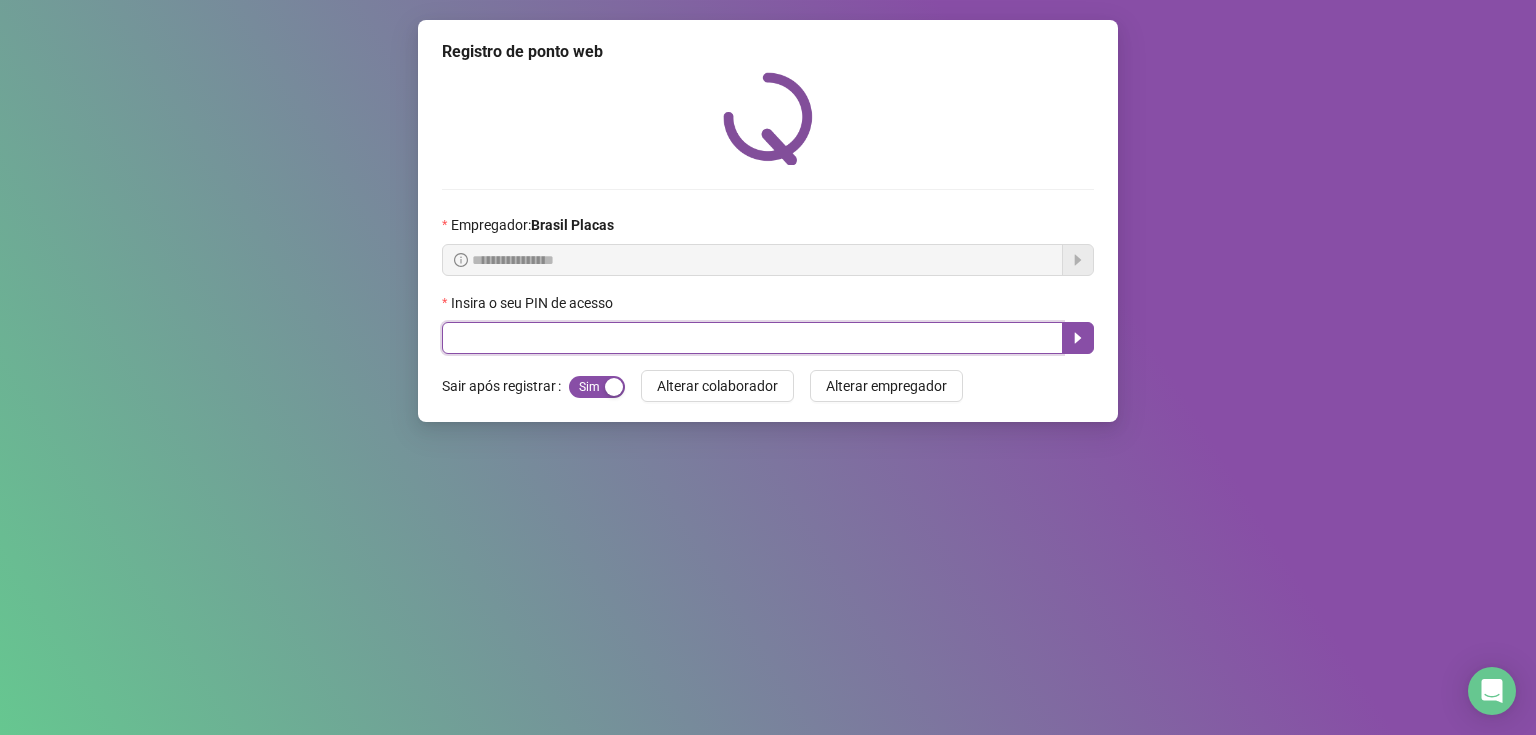 click at bounding box center [752, 338] 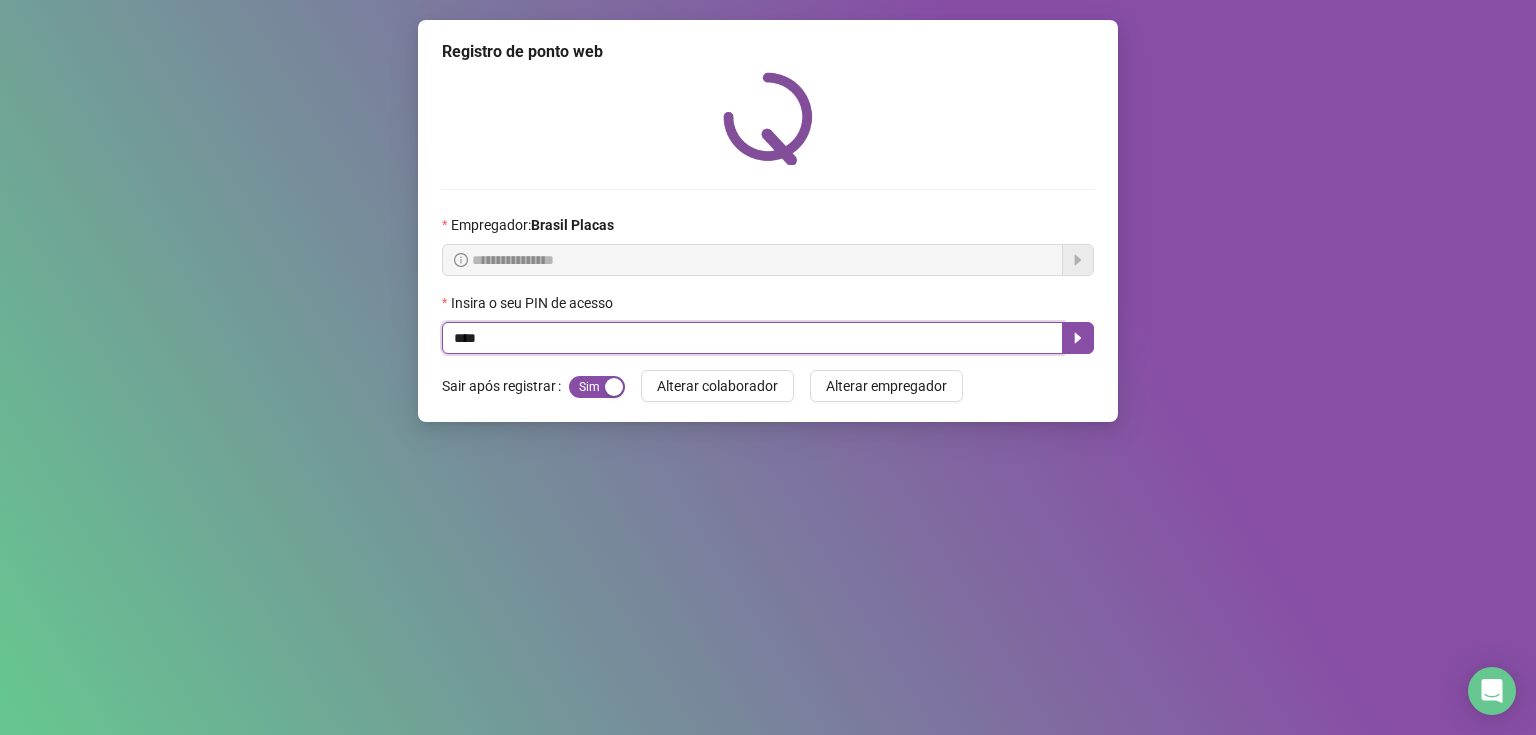 type on "*****" 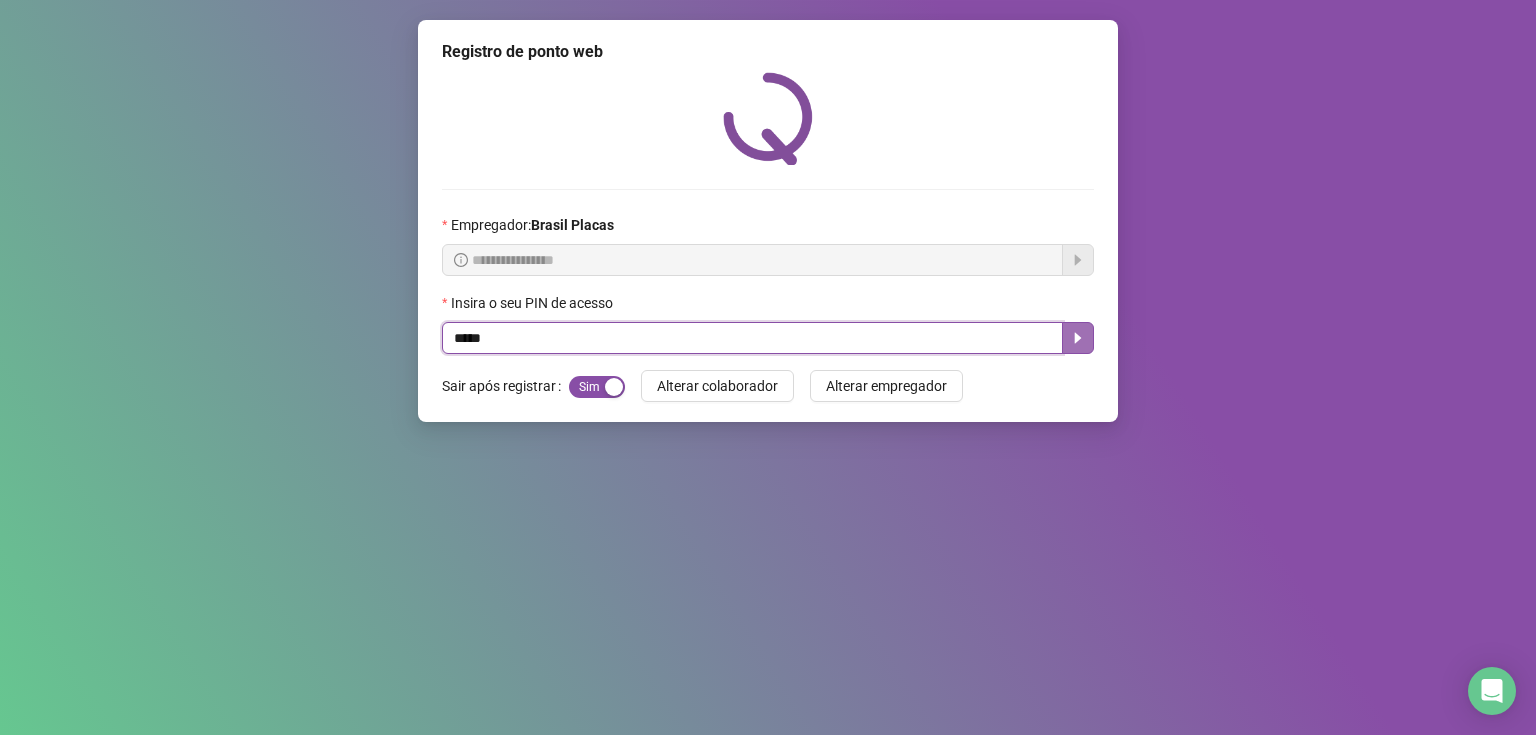 click 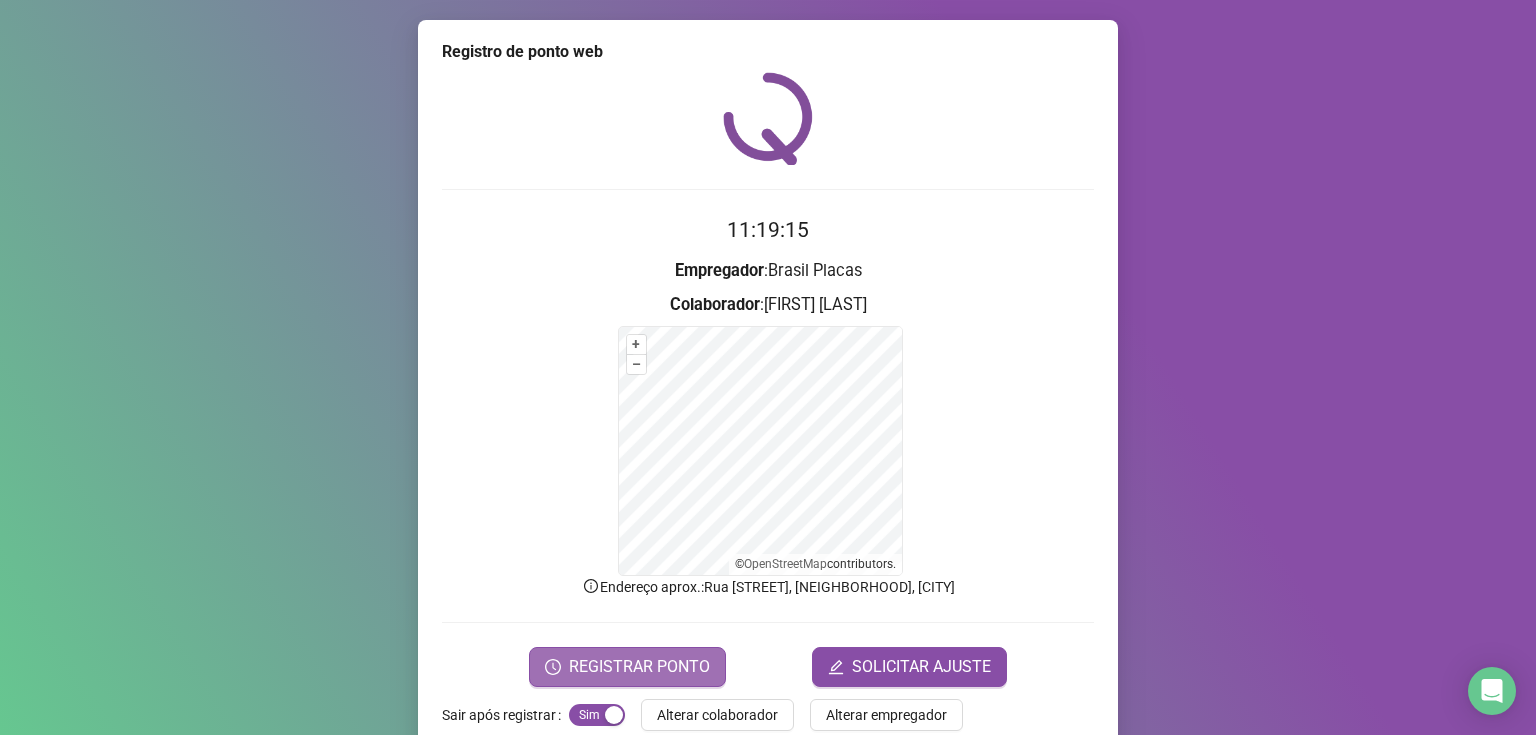 click on "REGISTRAR PONTO" at bounding box center (627, 667) 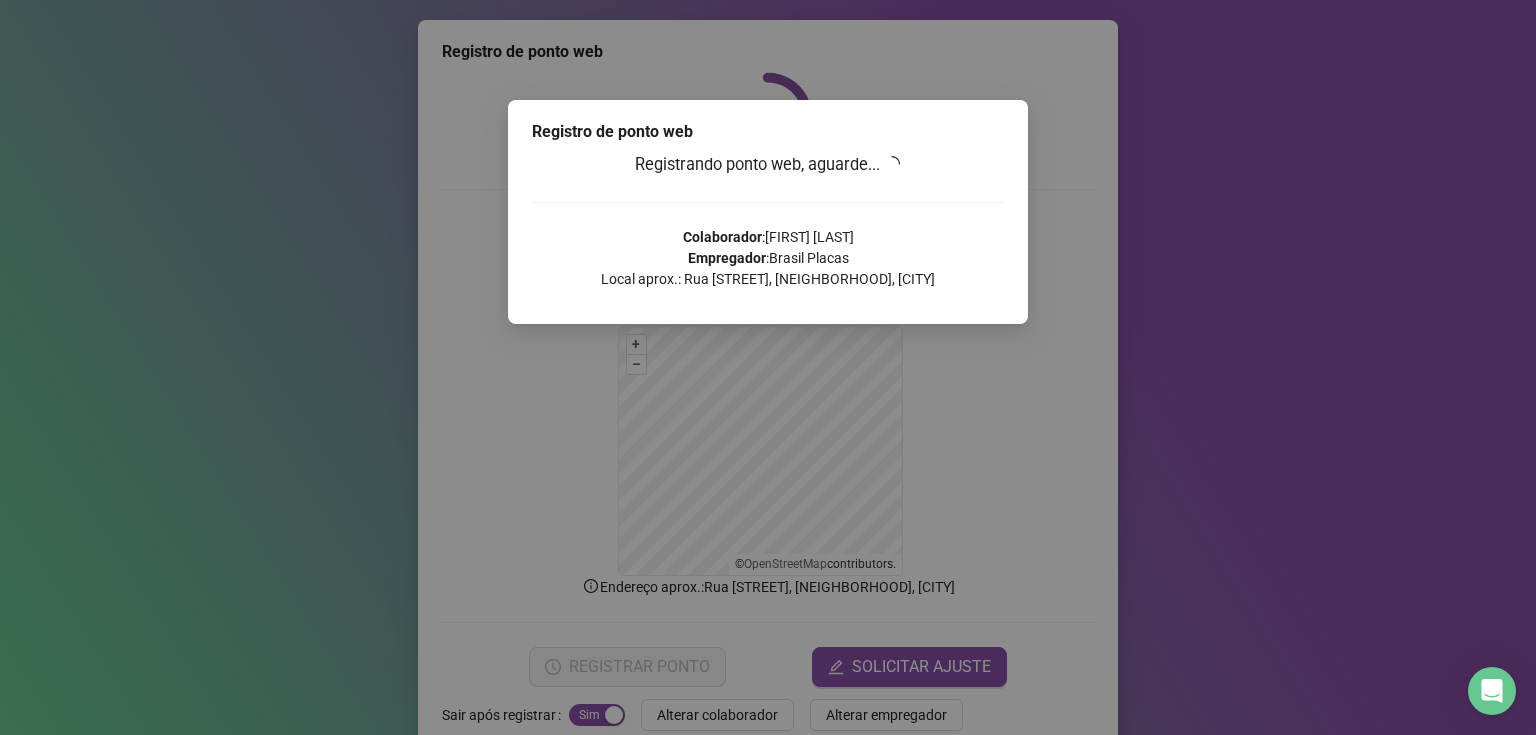 click on "OK" at bounding box center (926, 202) 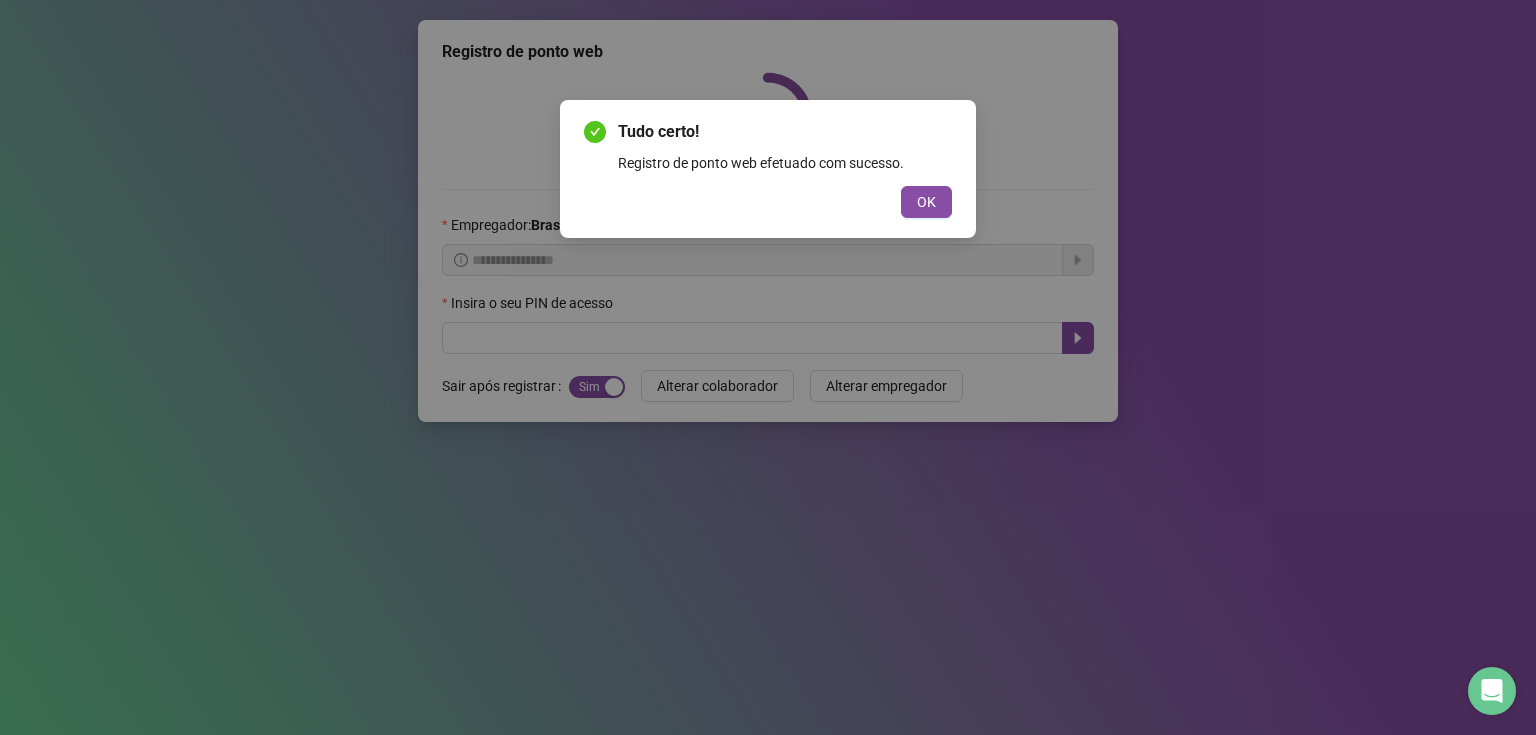 click on "Tudo certo! Registro de ponto web efetuado com sucesso. OK" at bounding box center [768, 367] 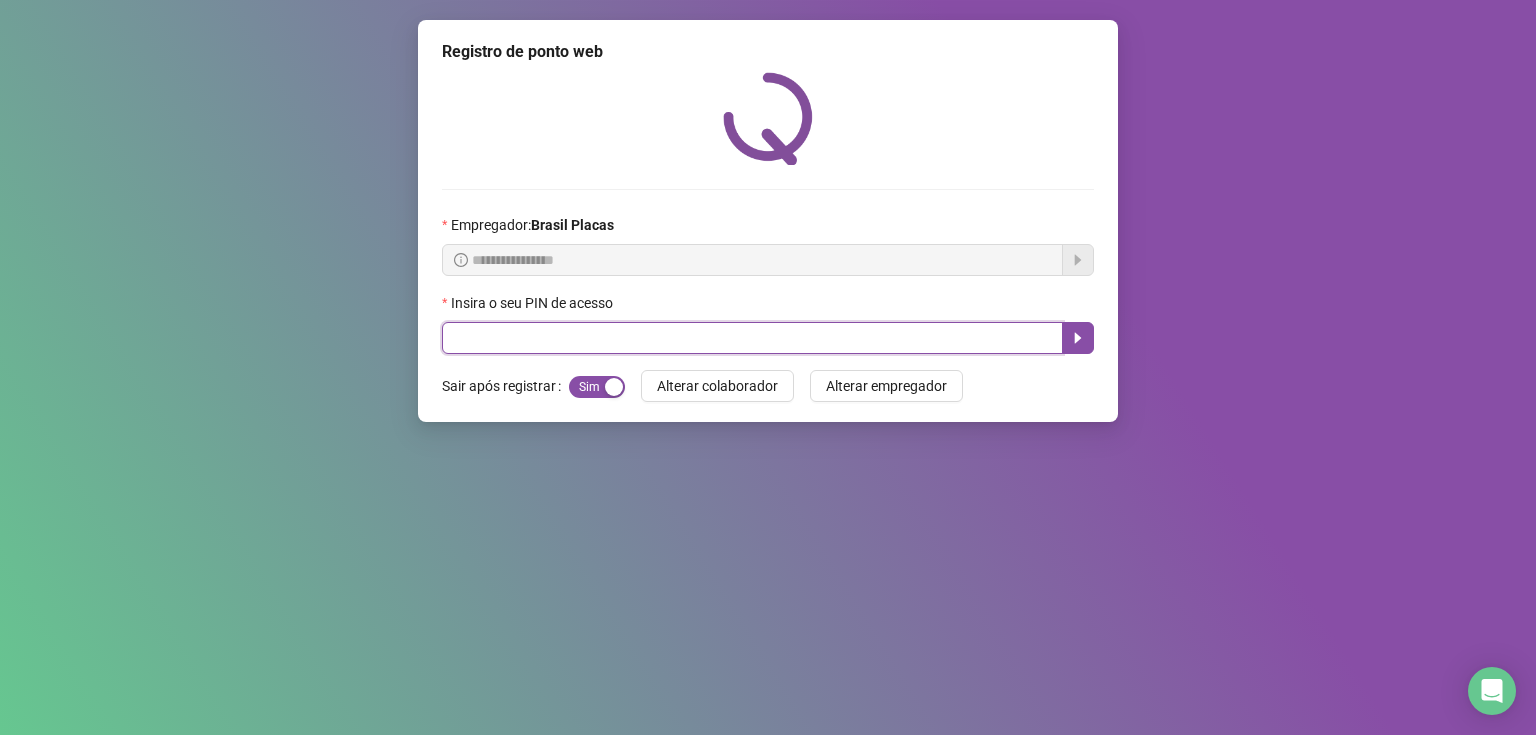 click at bounding box center [752, 338] 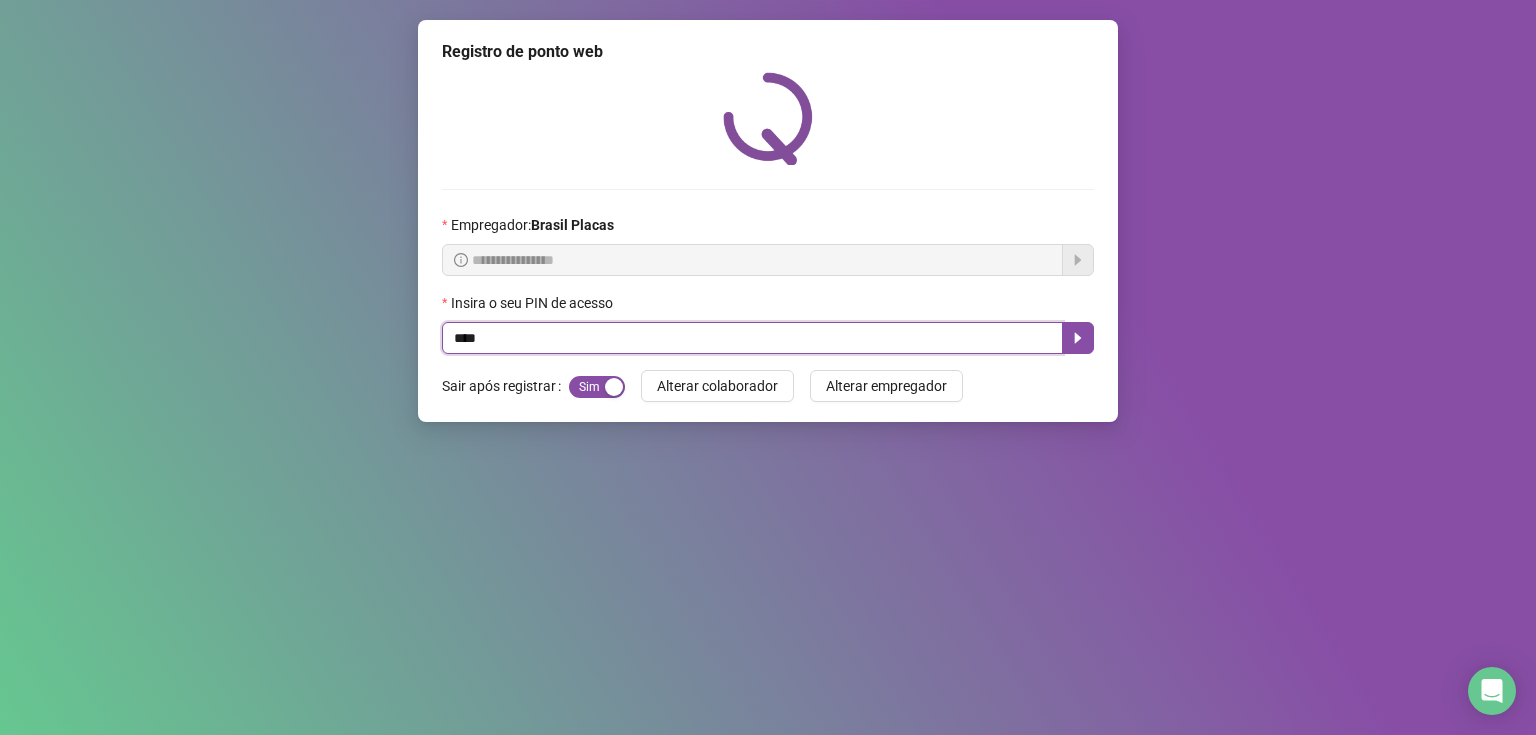 type on "*****" 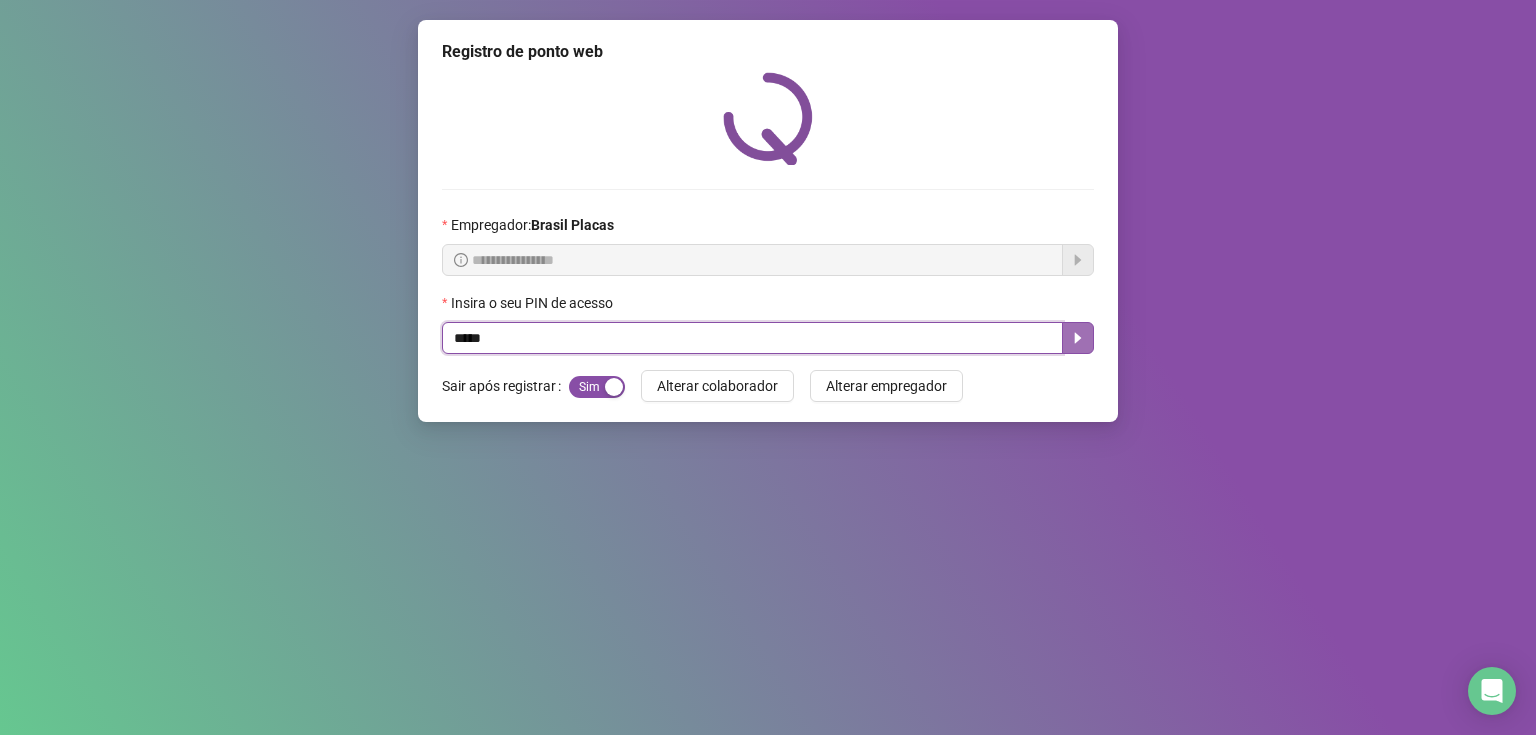 click 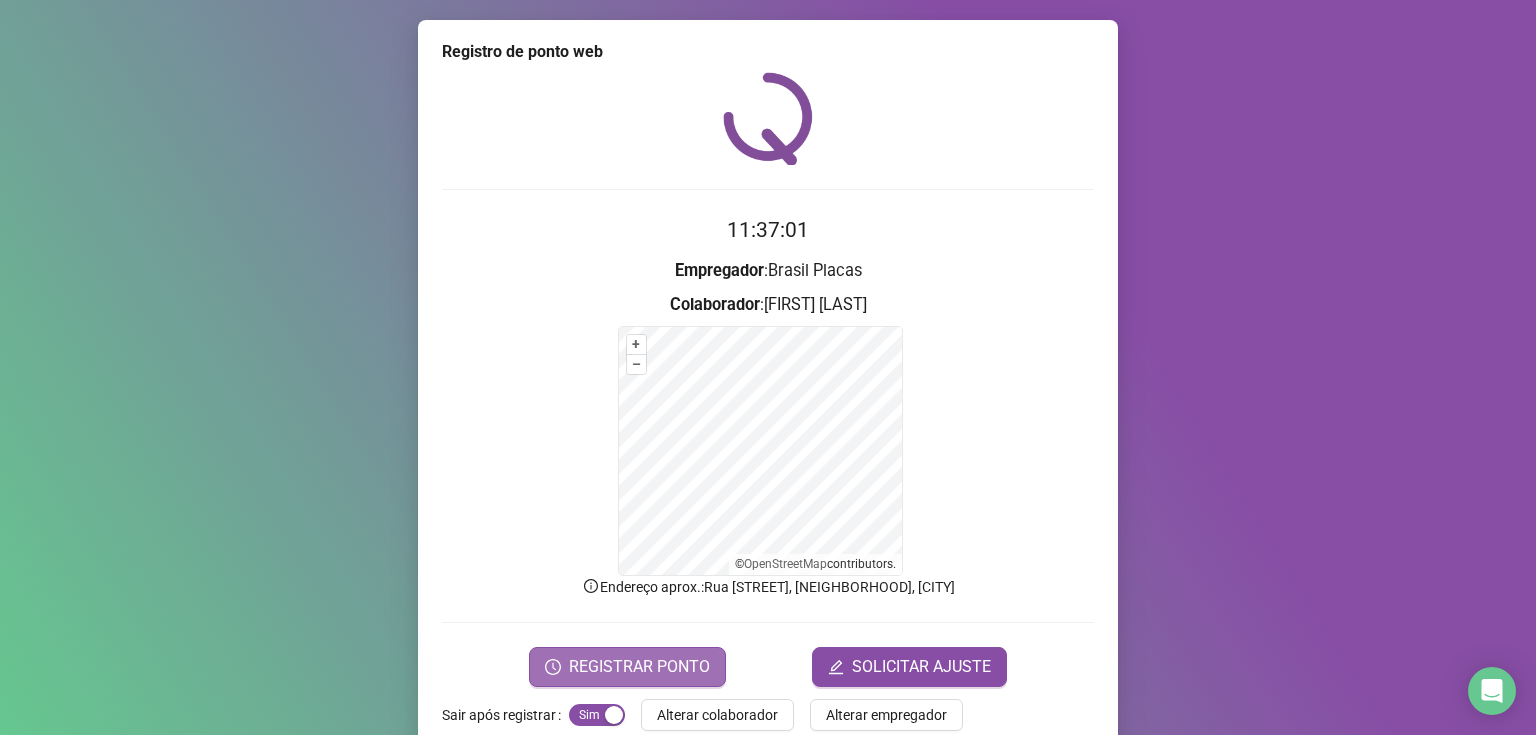 click on "REGISTRAR PONTO" at bounding box center [627, 667] 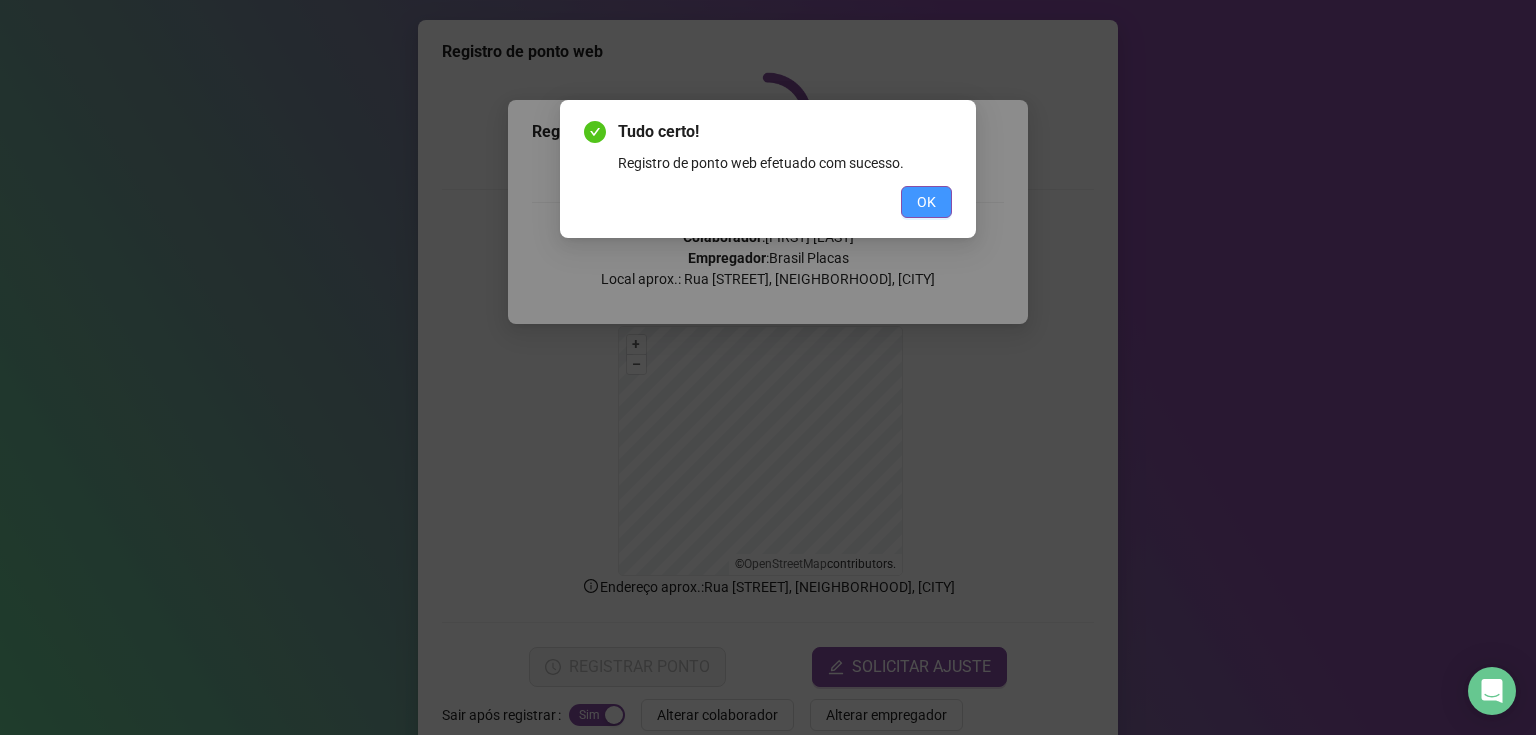 click on "OK" at bounding box center [926, 202] 